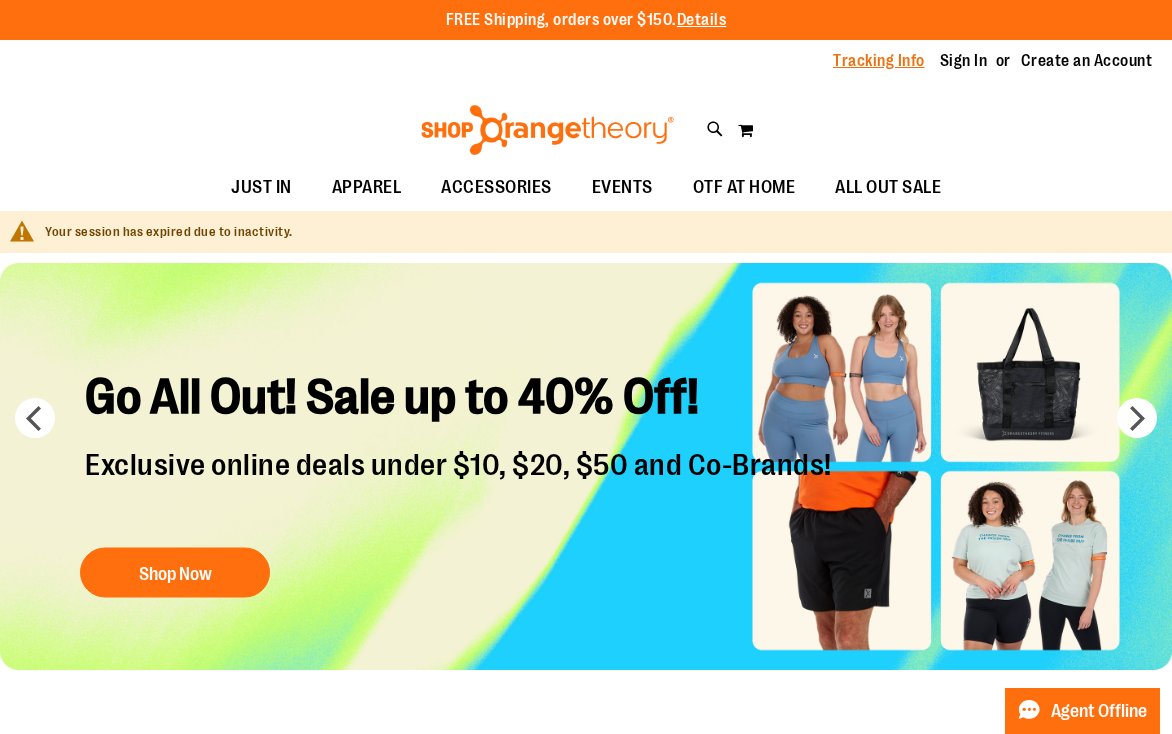 scroll, scrollTop: 0, scrollLeft: 0, axis: both 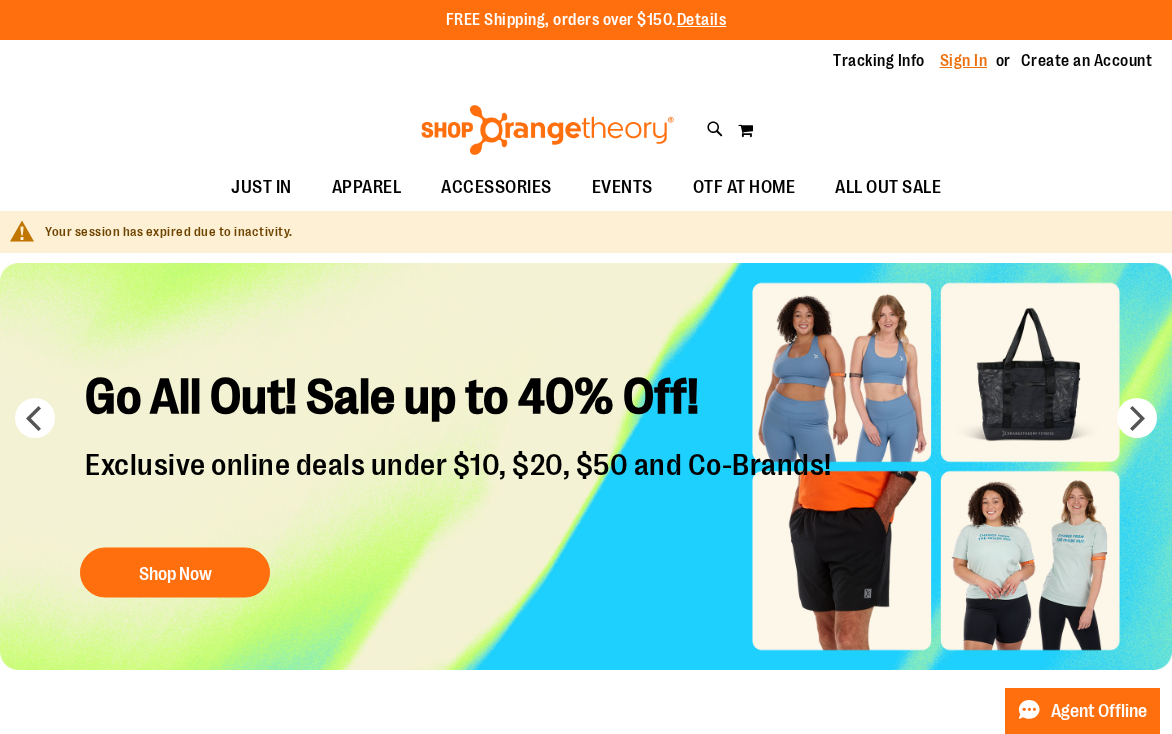 type on "**********" 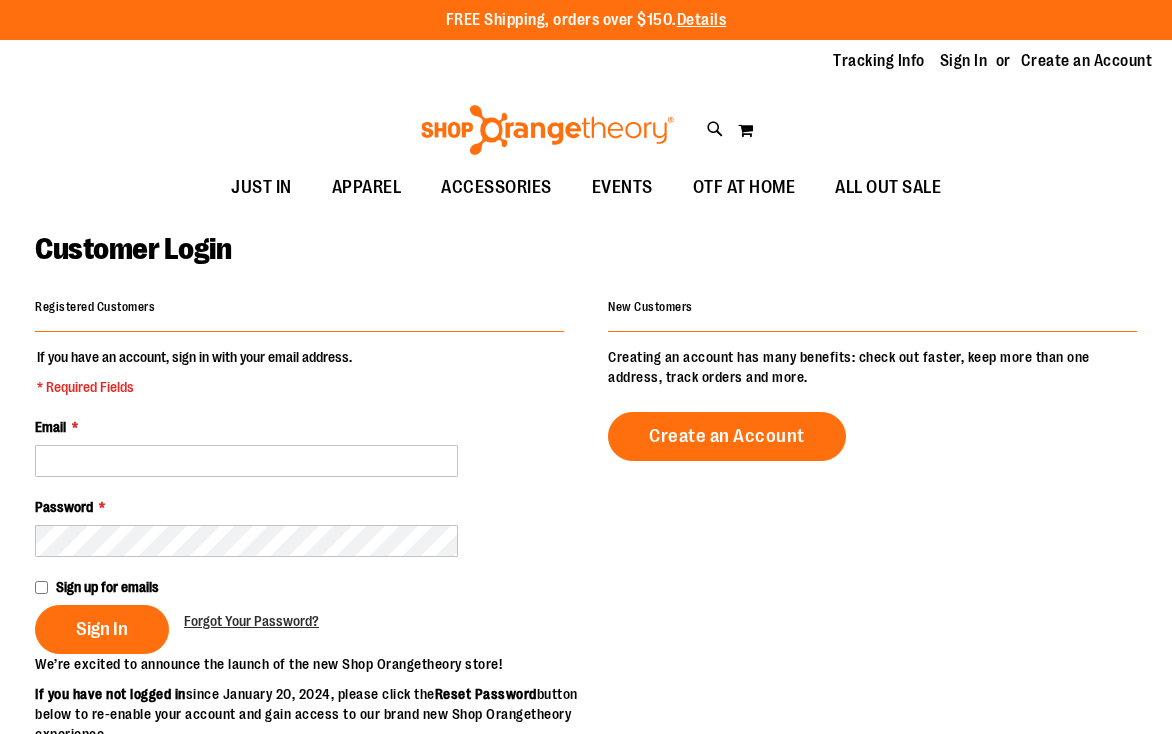 scroll, scrollTop: 0, scrollLeft: 0, axis: both 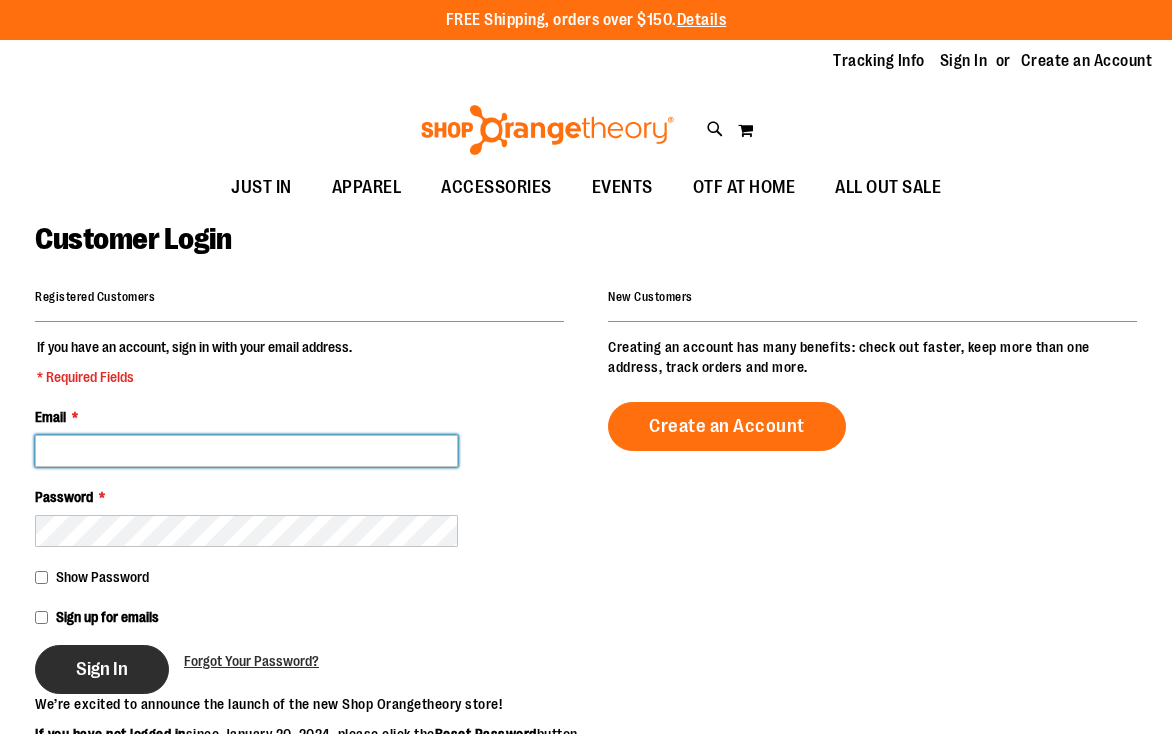type on "**********" 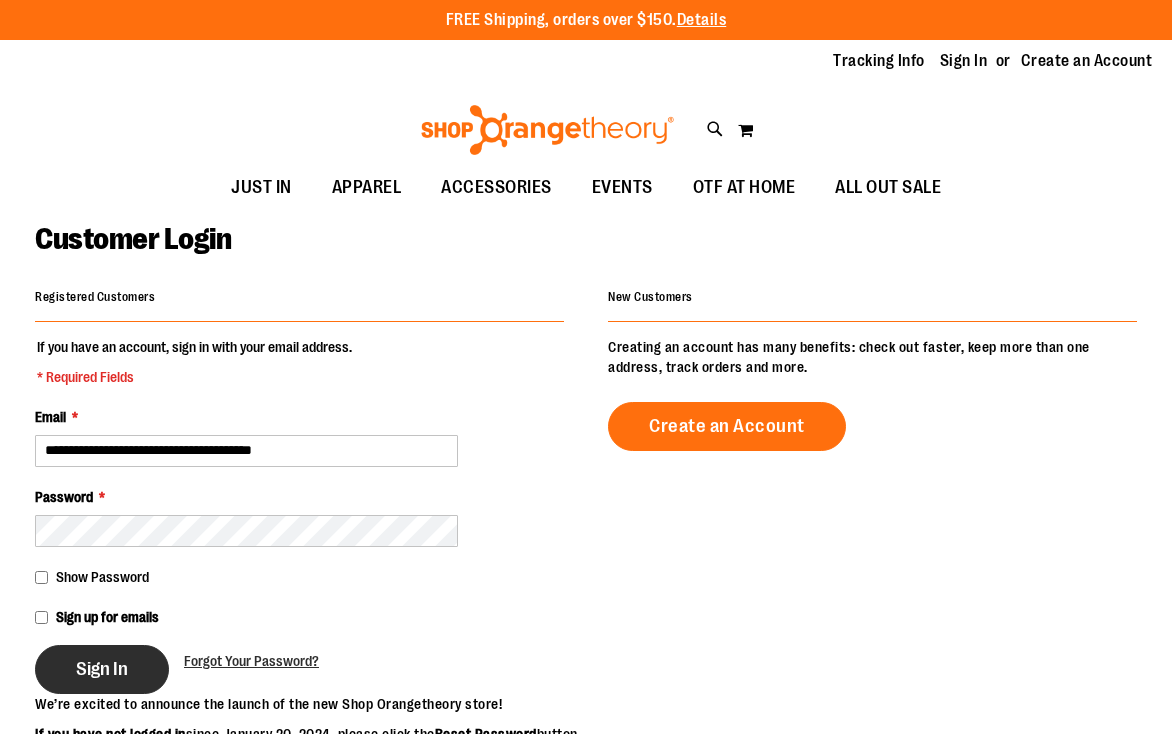 type on "**********" 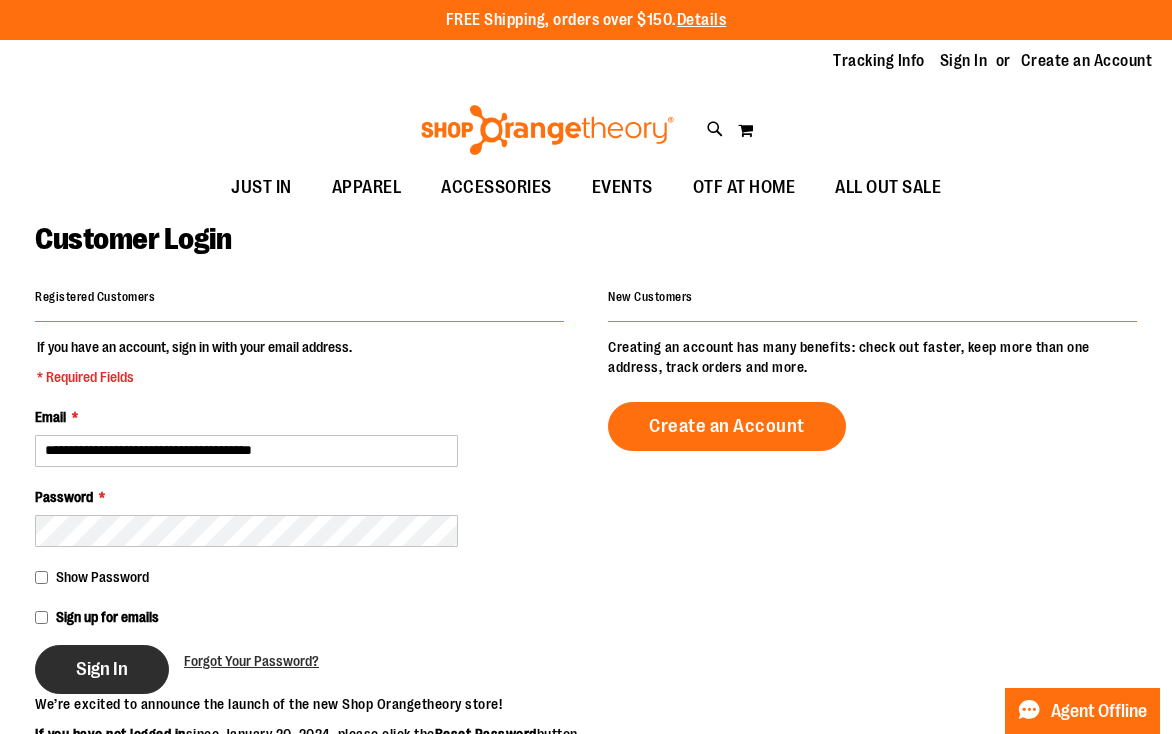 click on "Sign In" at bounding box center [102, 669] 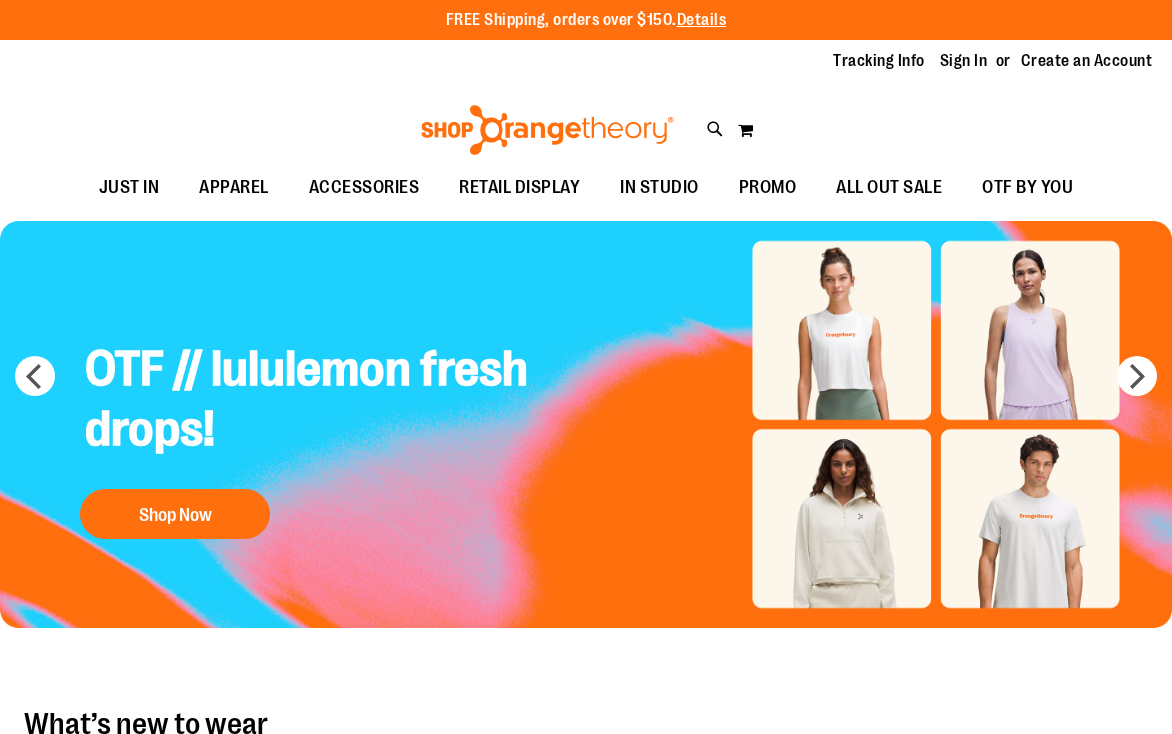 scroll, scrollTop: 0, scrollLeft: 0, axis: both 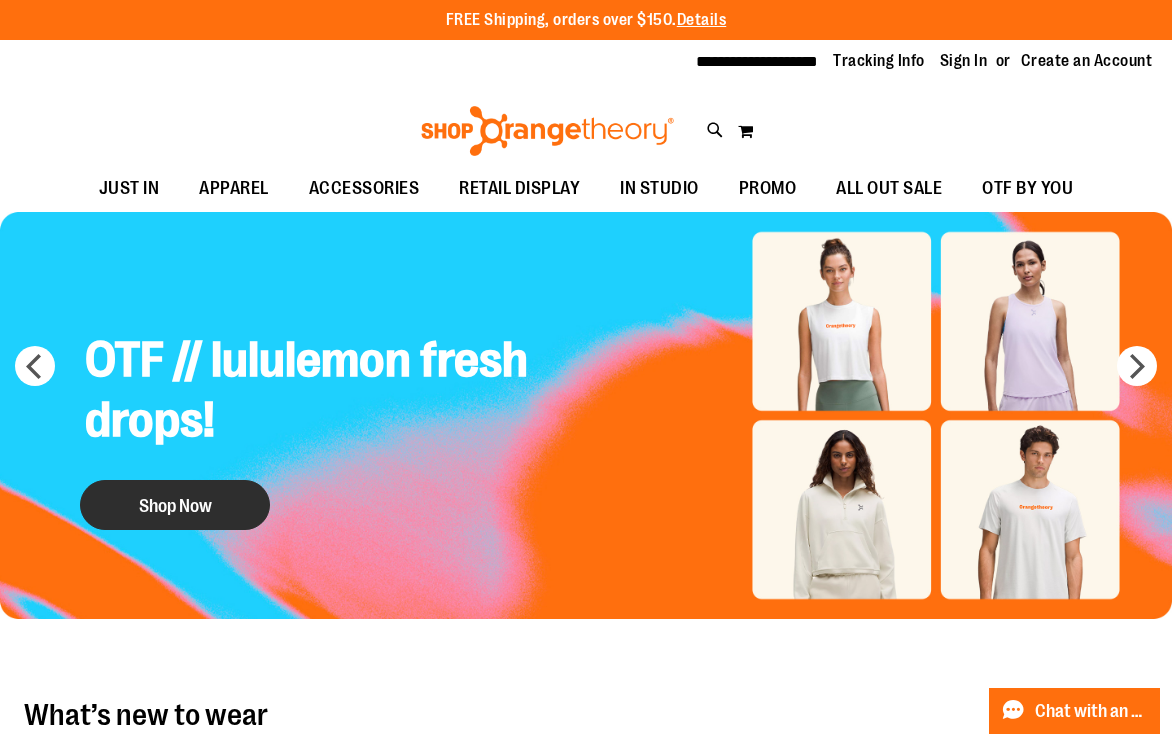 type on "**********" 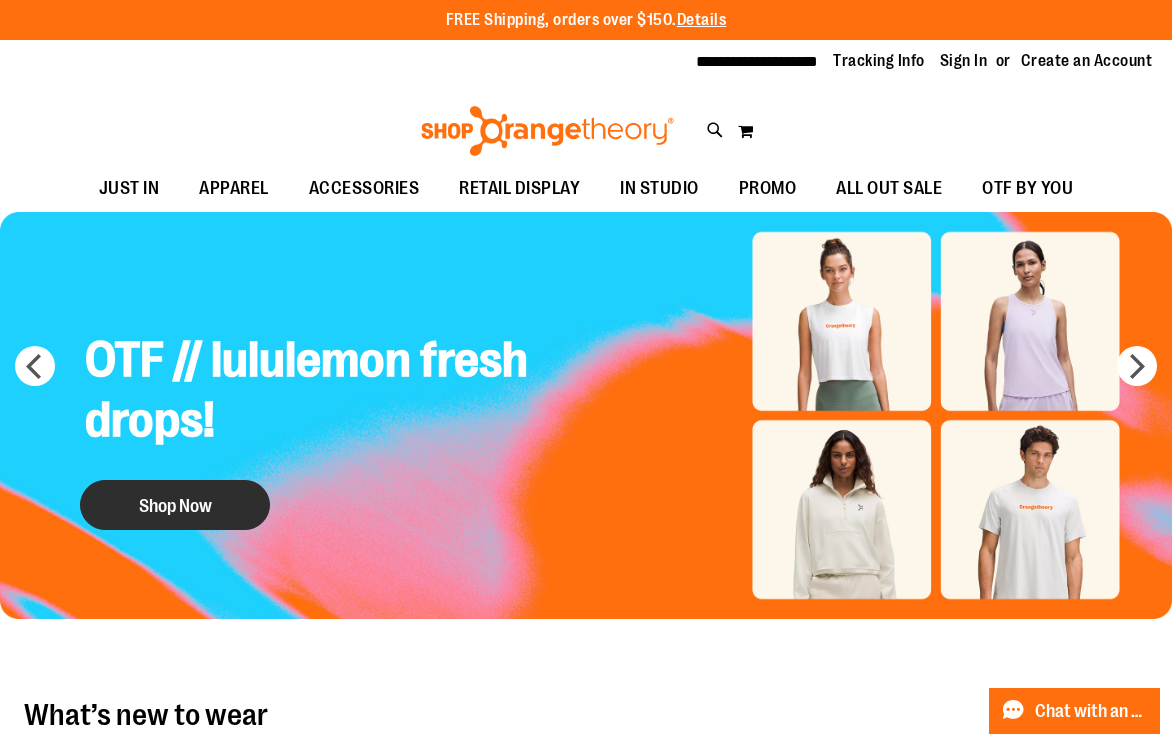 click on "Shop Now" at bounding box center (175, 505) 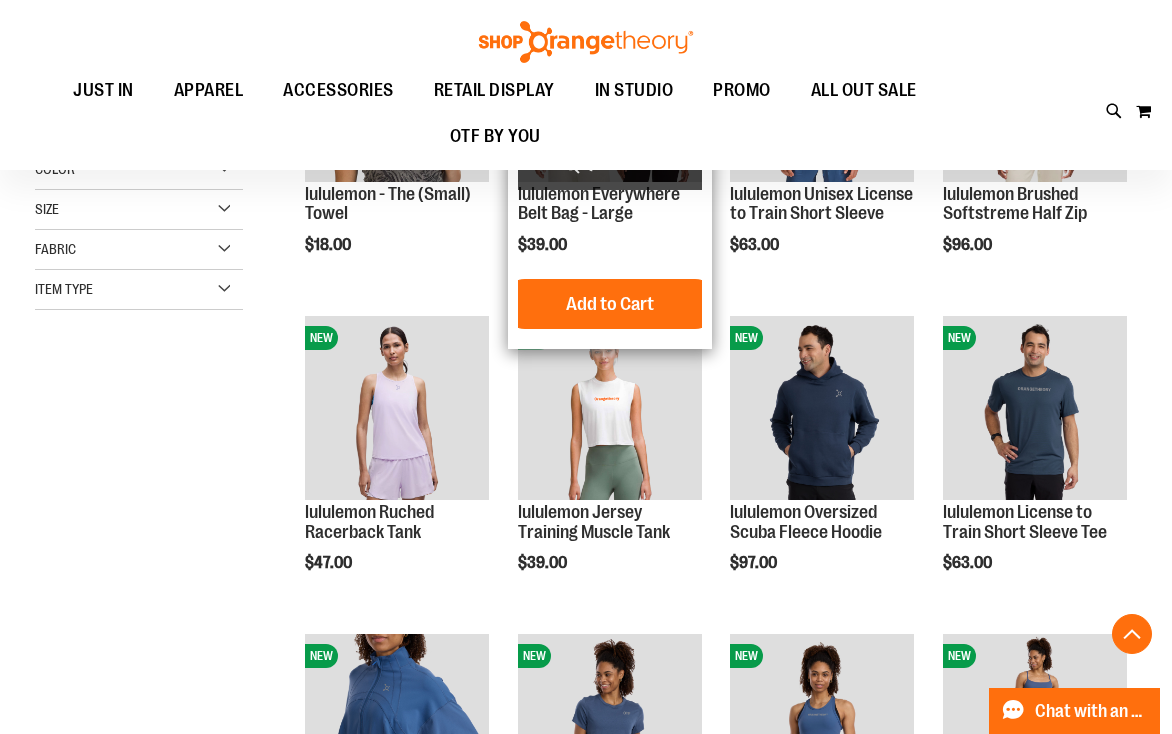 scroll, scrollTop: 400, scrollLeft: 0, axis: vertical 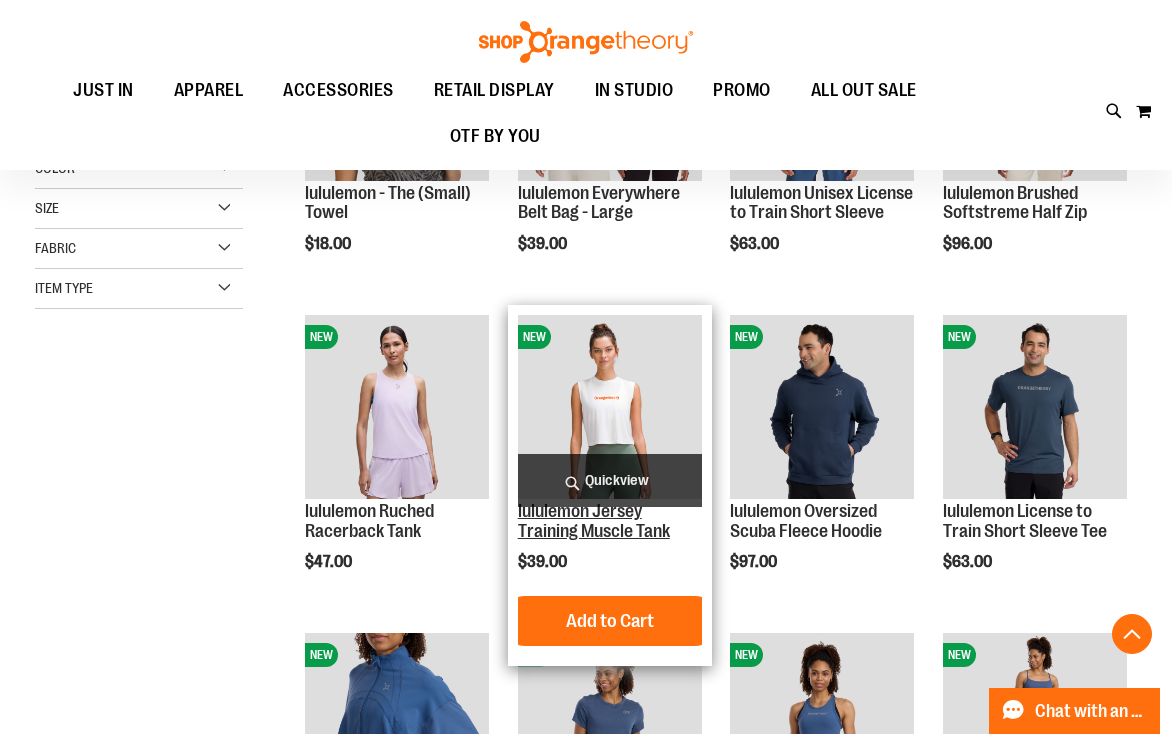 type on "**********" 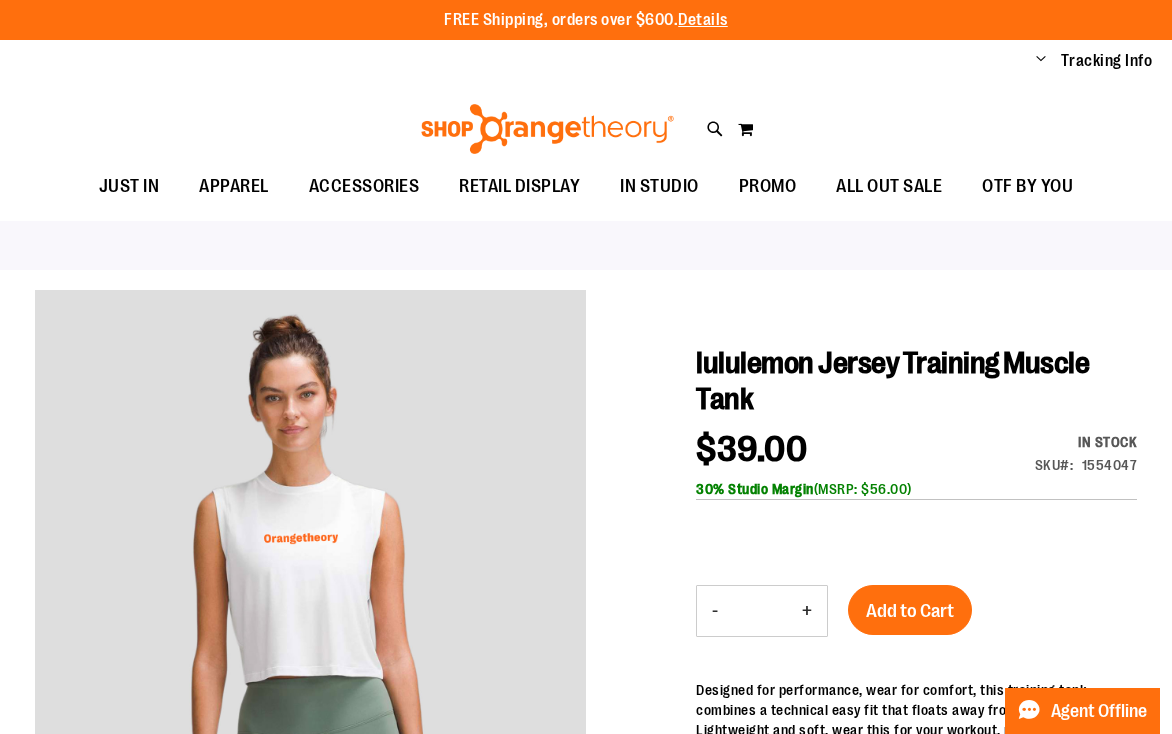 scroll, scrollTop: 0, scrollLeft: 0, axis: both 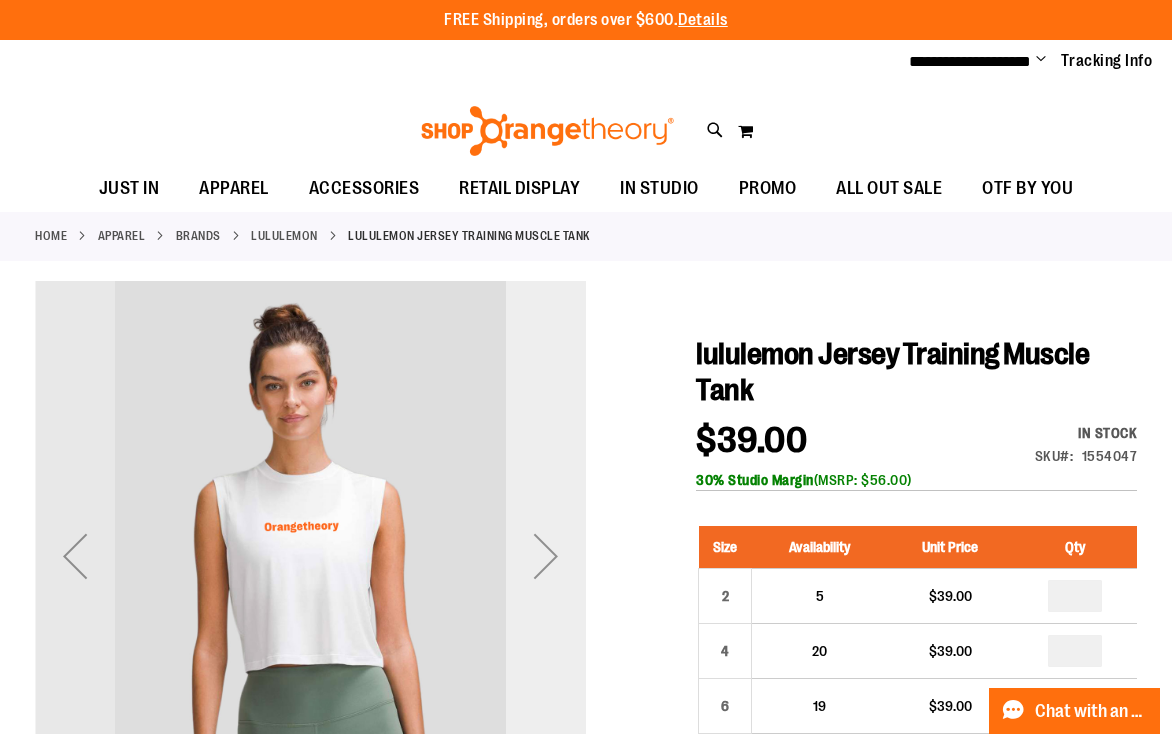 type on "**********" 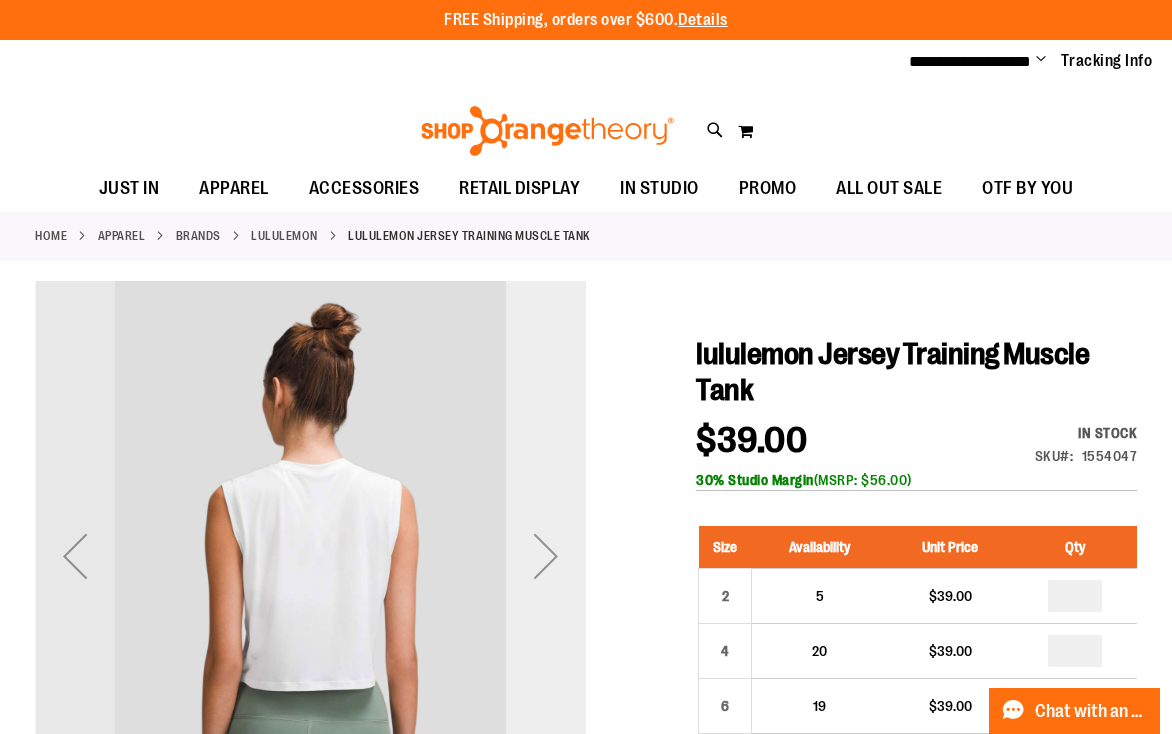 click at bounding box center [546, 556] 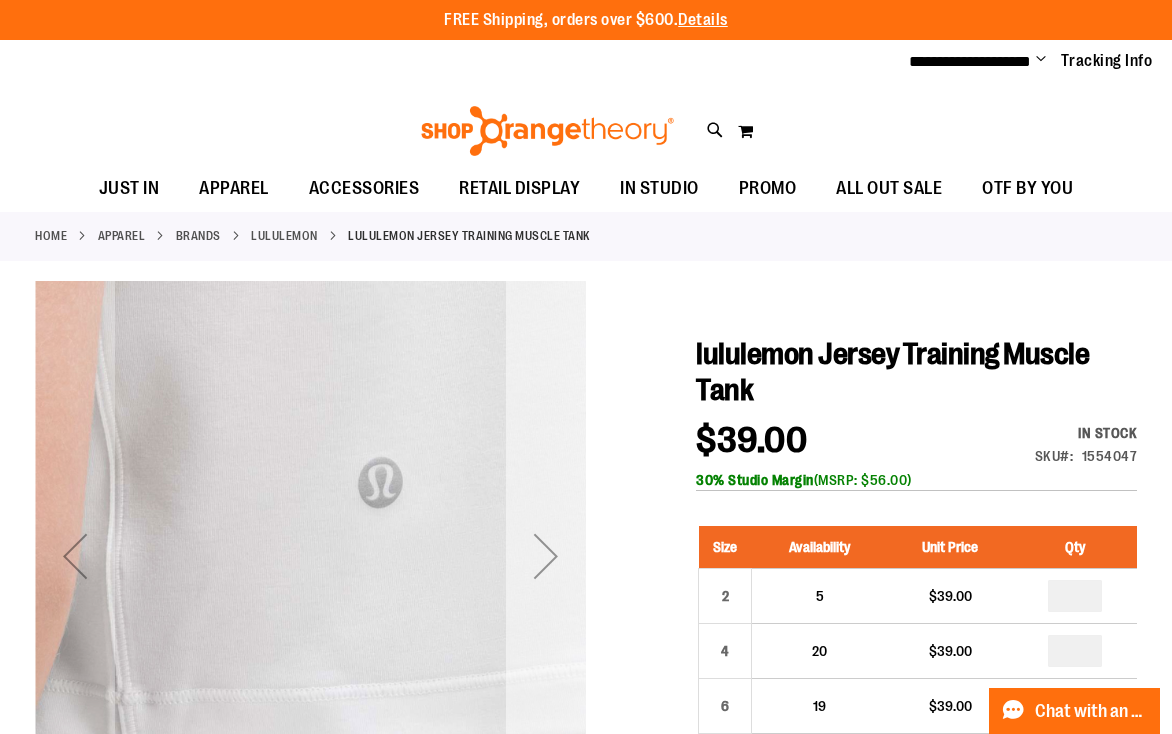 click at bounding box center [546, 556] 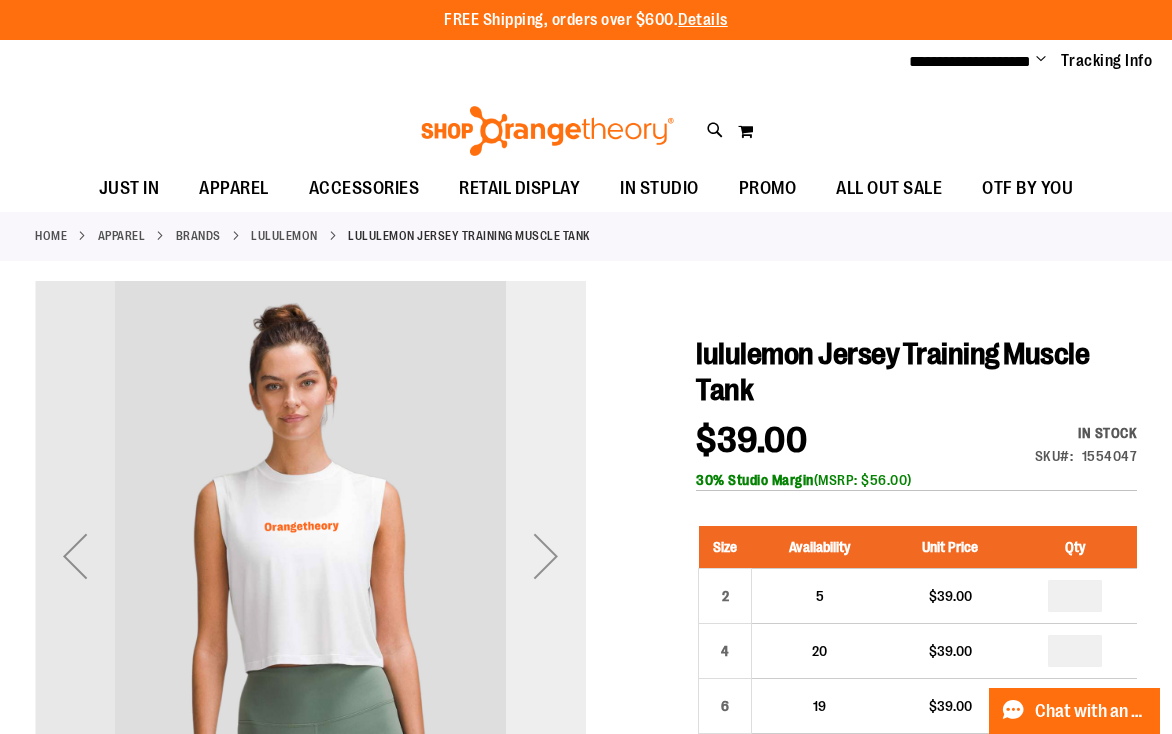 click at bounding box center (546, 556) 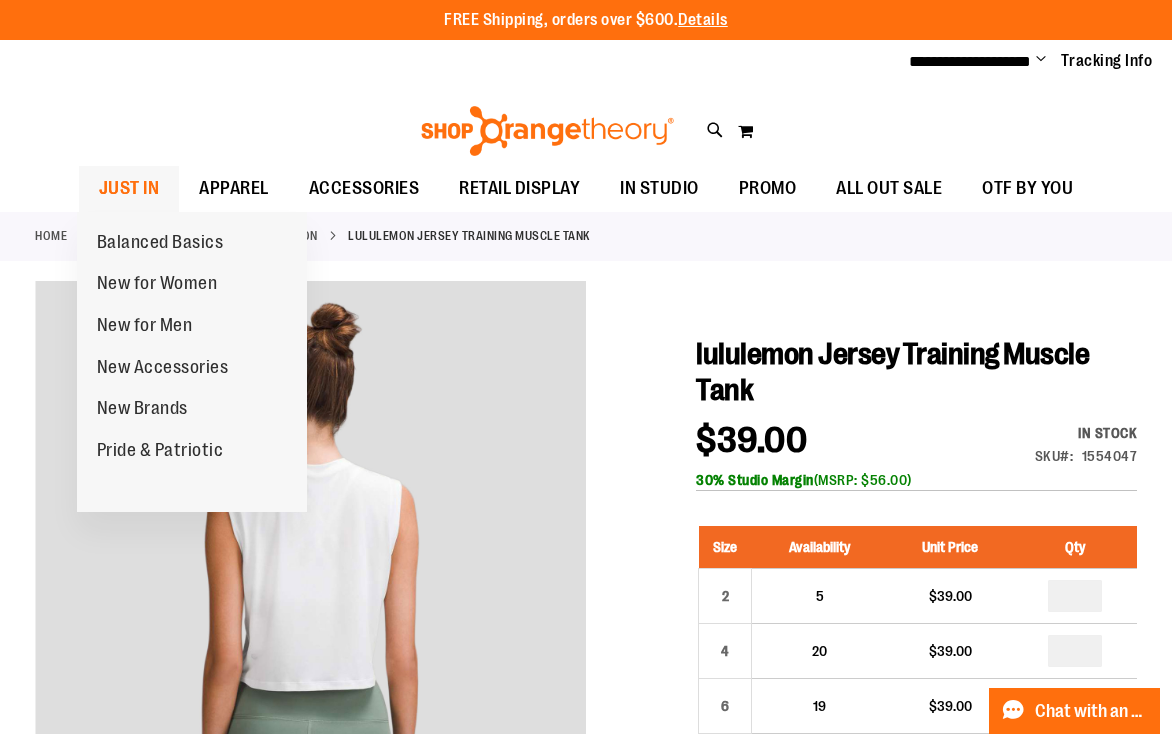 click on "JUST IN" at bounding box center (129, 188) 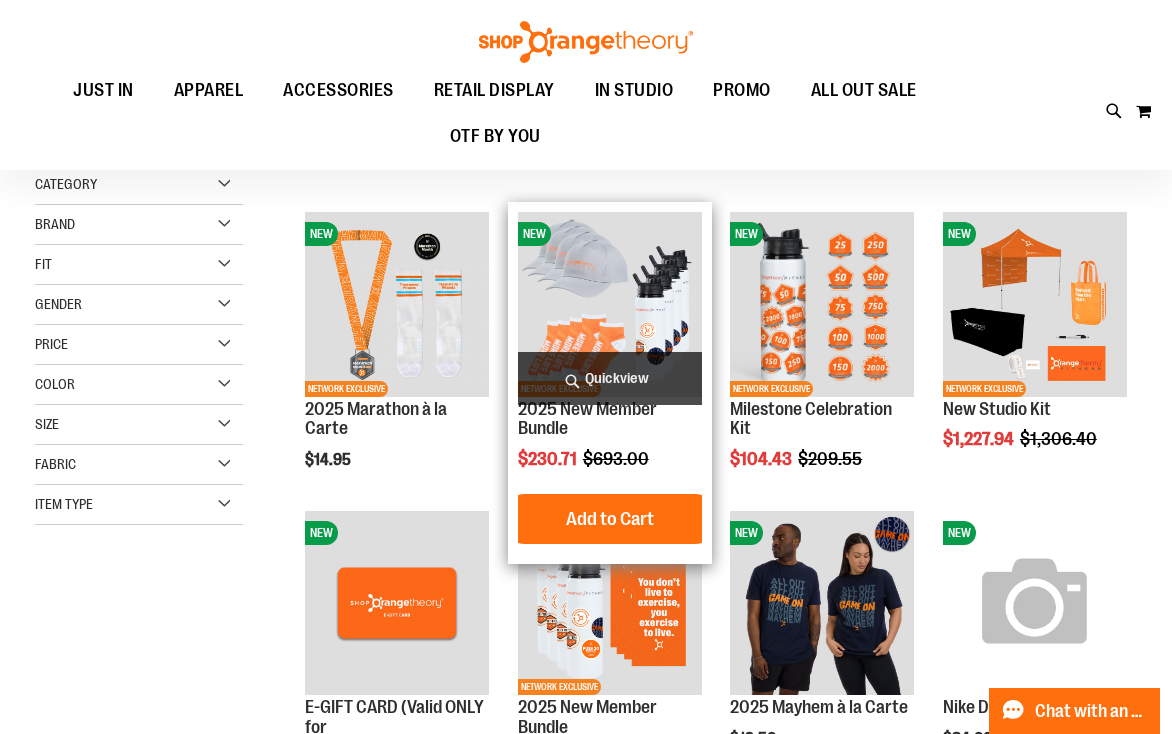 scroll, scrollTop: 400, scrollLeft: 0, axis: vertical 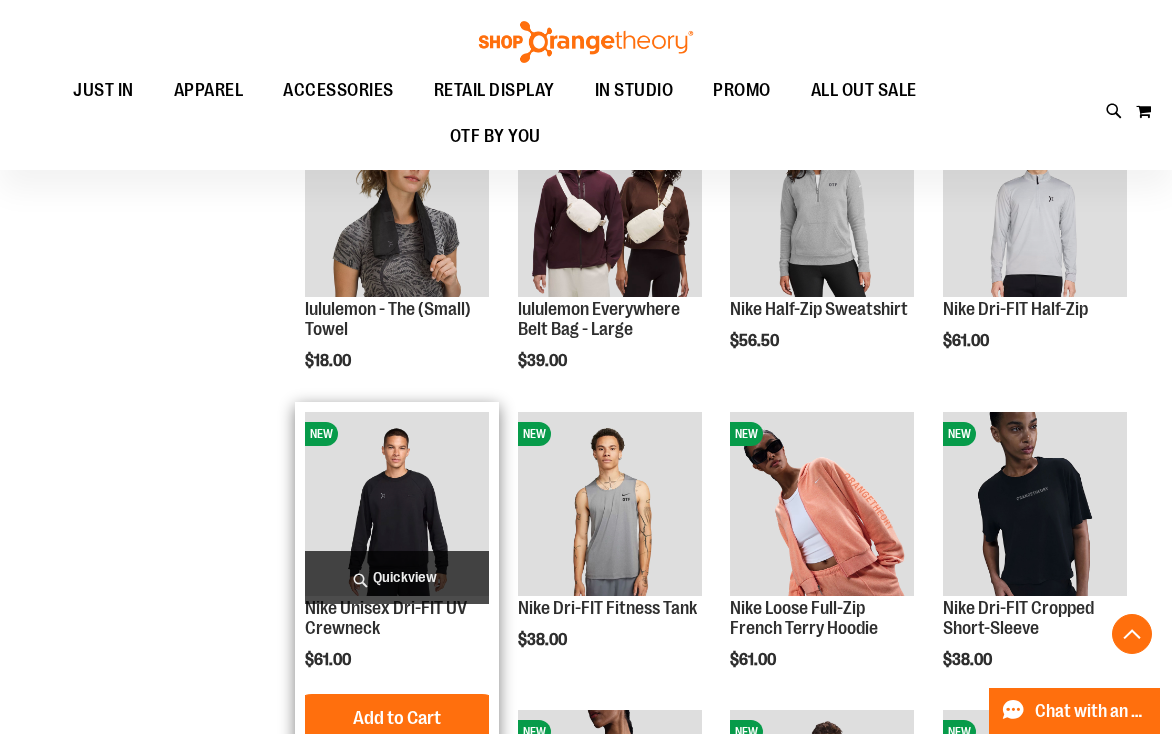 type on "**********" 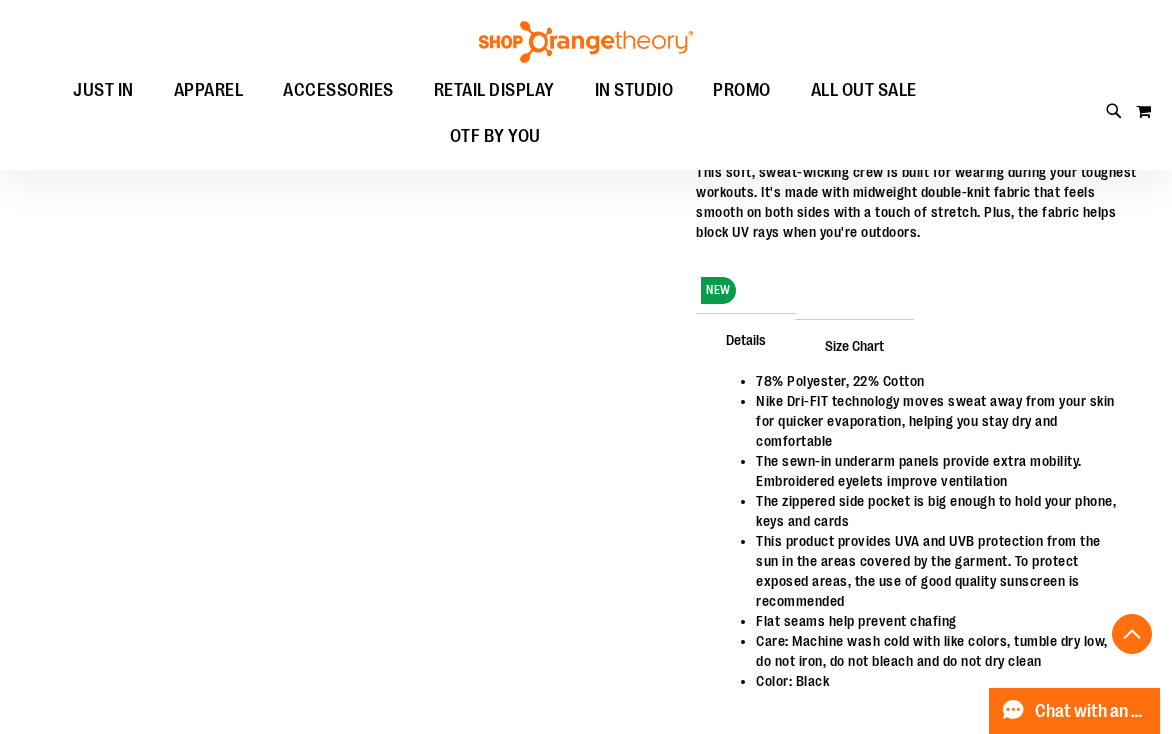 scroll, scrollTop: 578, scrollLeft: 0, axis: vertical 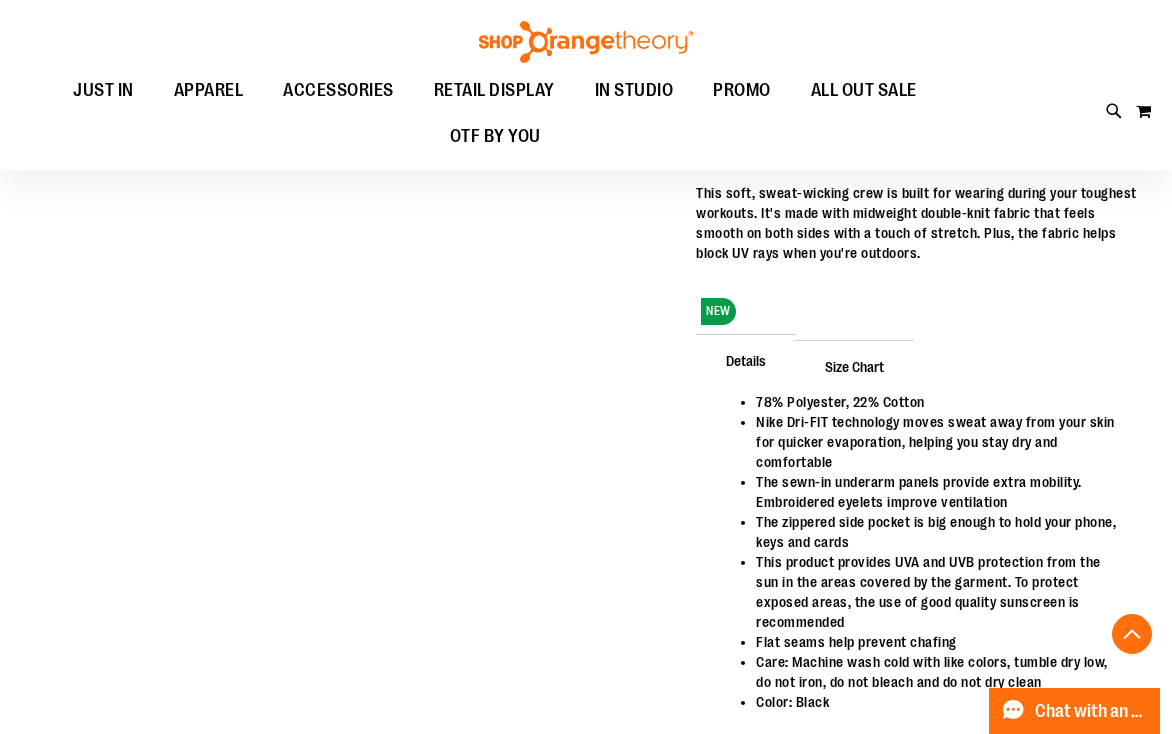 type on "**********" 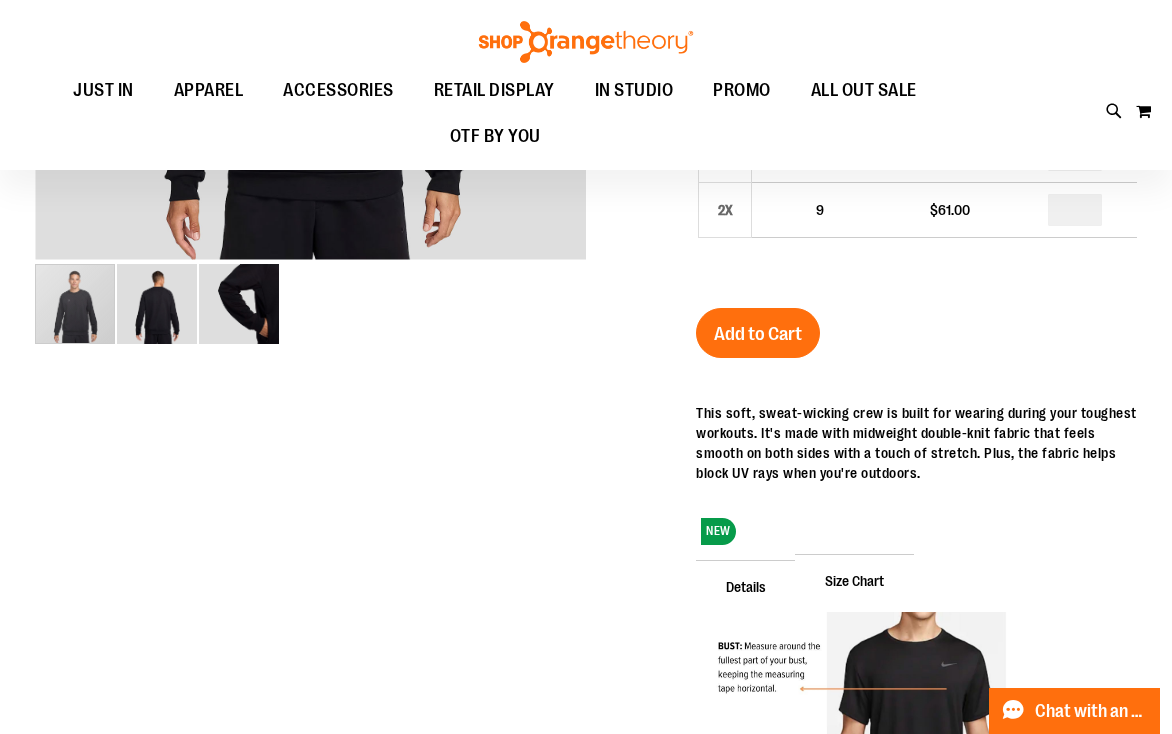 scroll, scrollTop: 178, scrollLeft: 0, axis: vertical 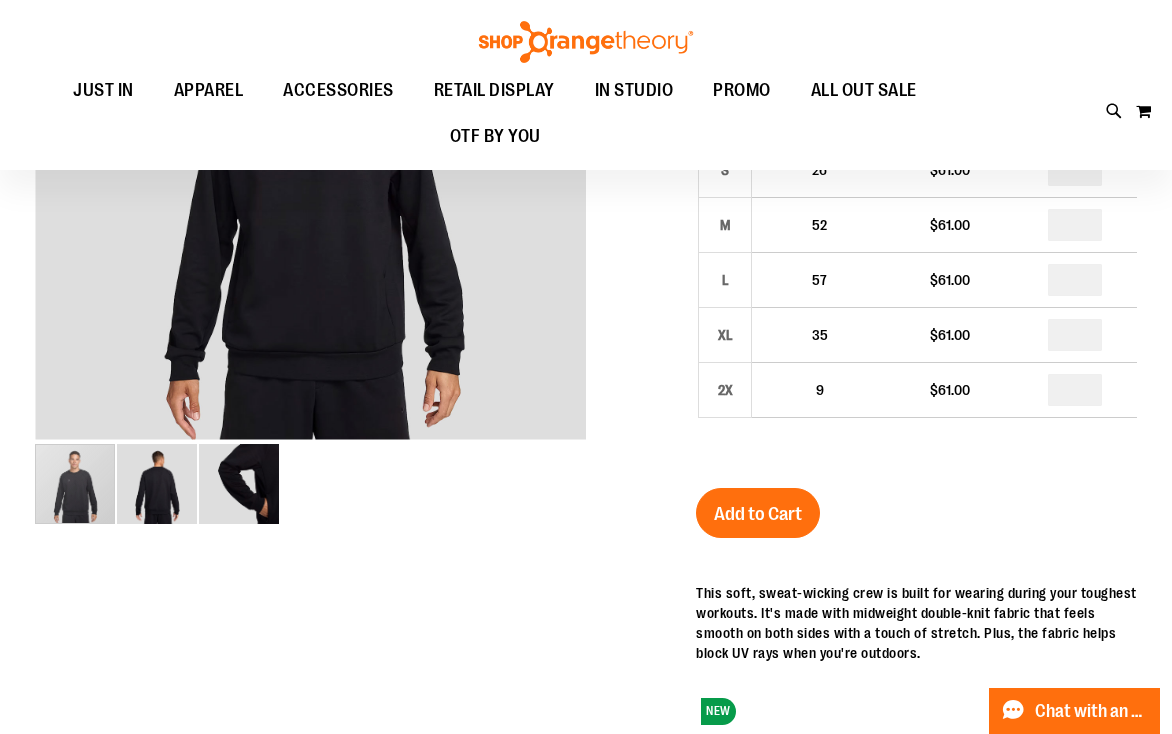 click at bounding box center (586, 42) 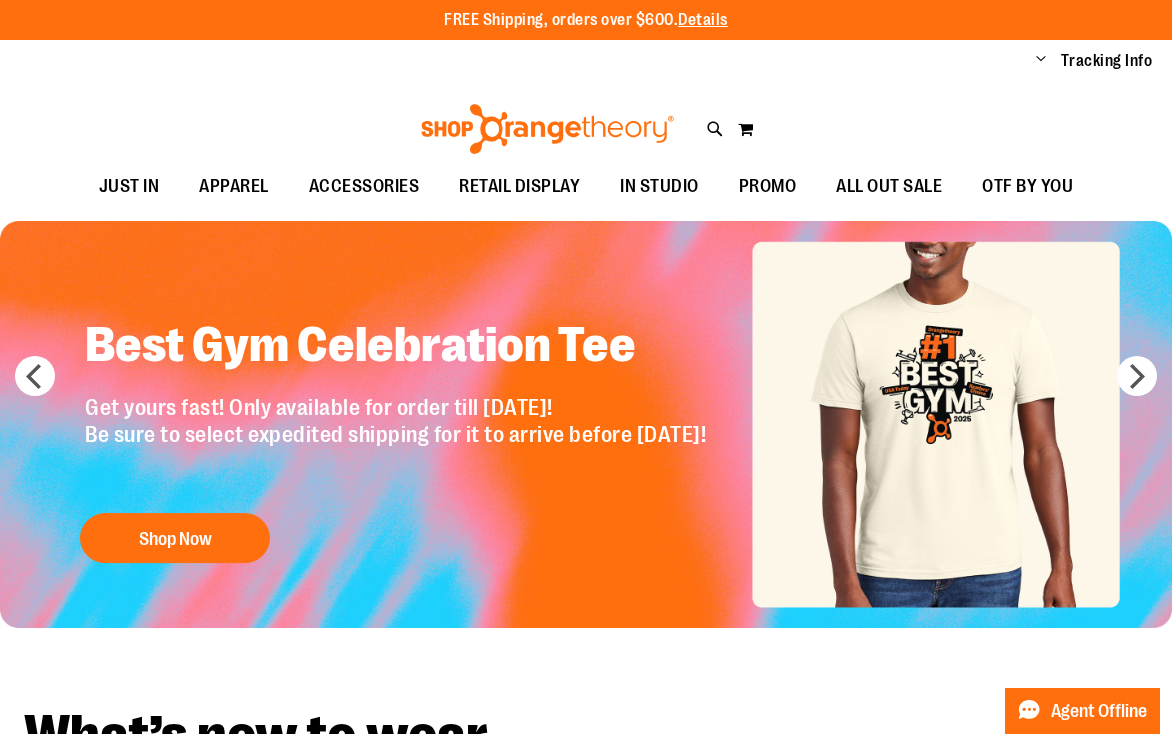 scroll, scrollTop: 0, scrollLeft: 0, axis: both 